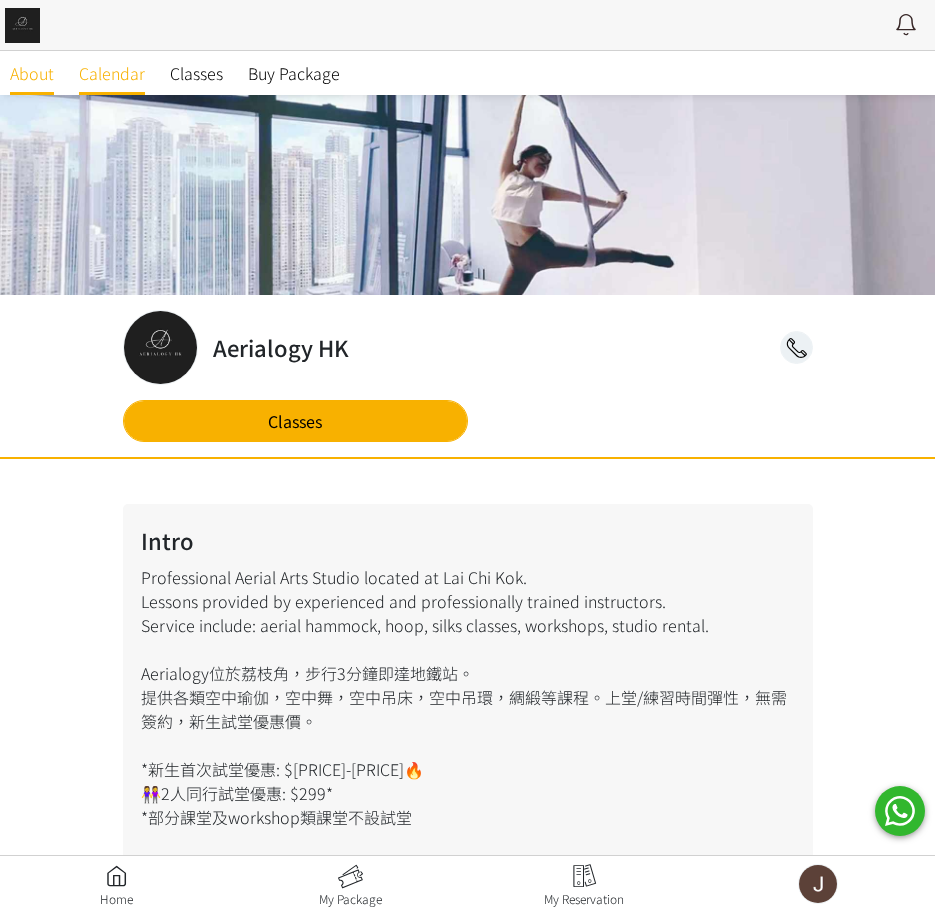 scroll, scrollTop: 0, scrollLeft: 0, axis: both 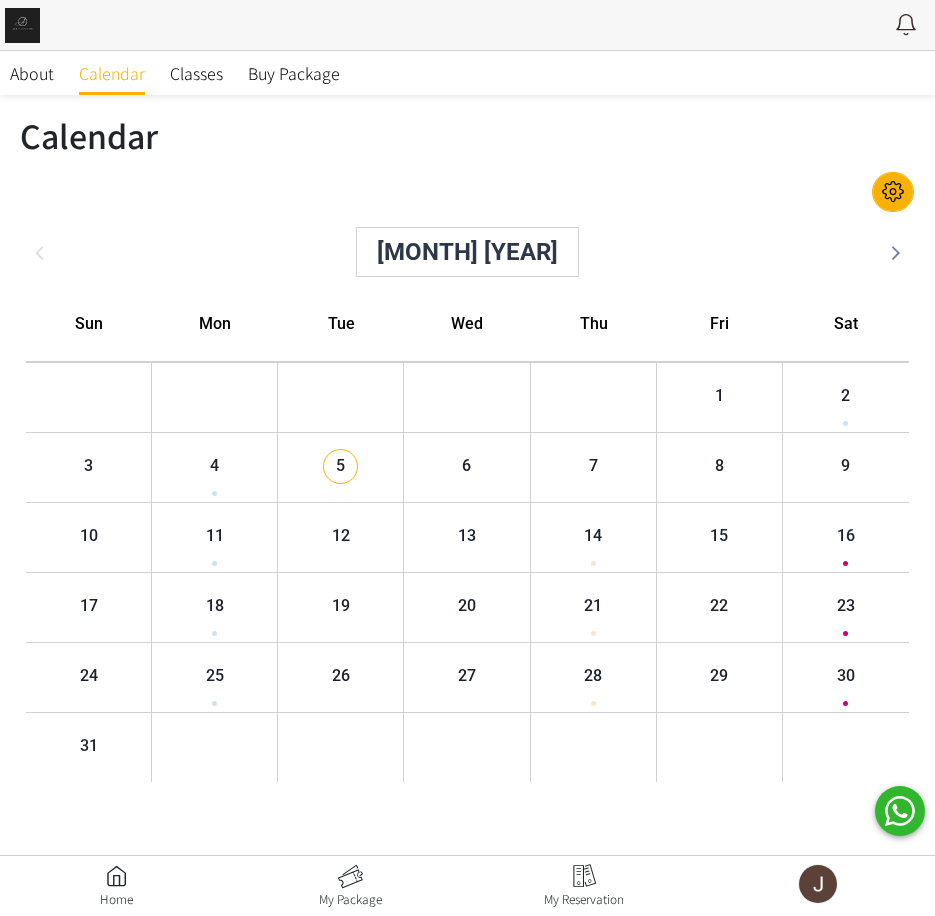 click at bounding box center (585, 886) 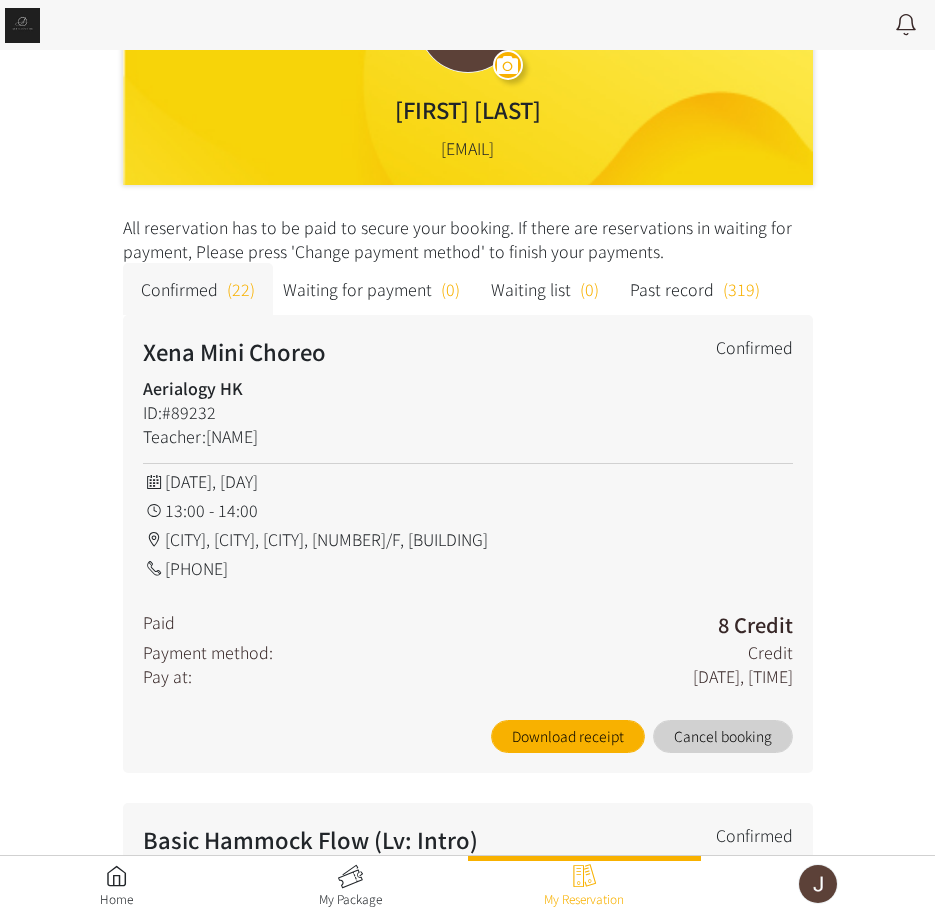 scroll, scrollTop: 300, scrollLeft: 0, axis: vertical 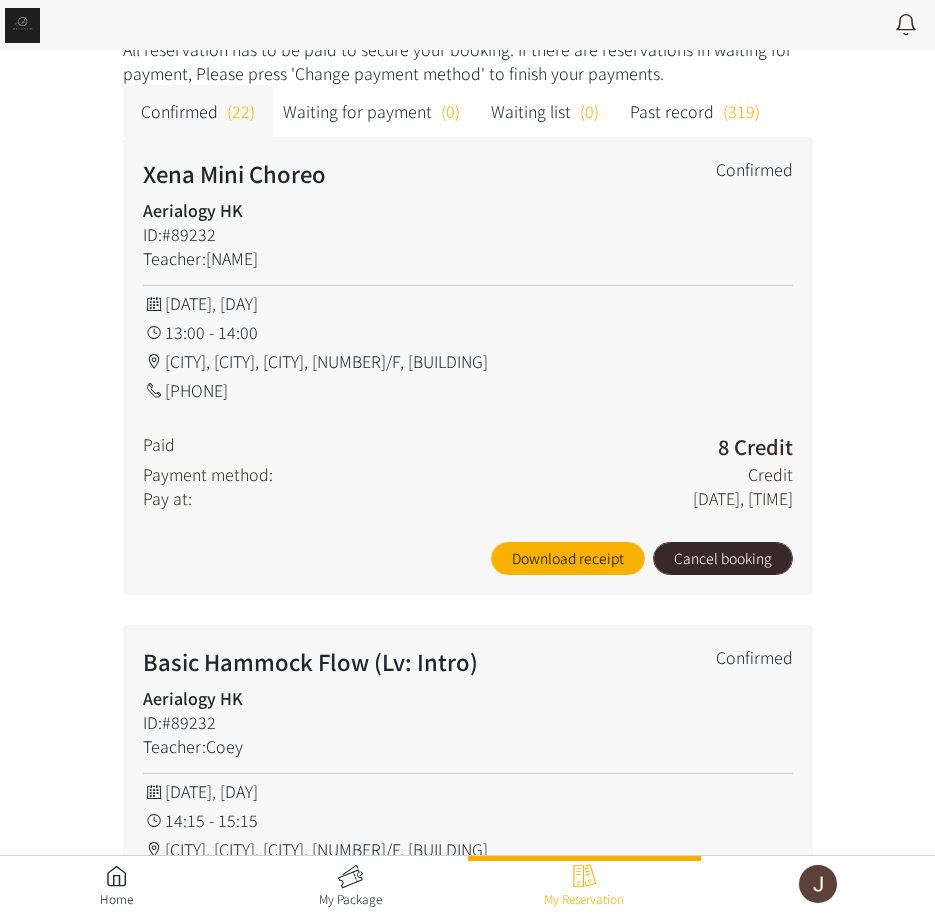 click on "Cancel booking" at bounding box center (723, 558) 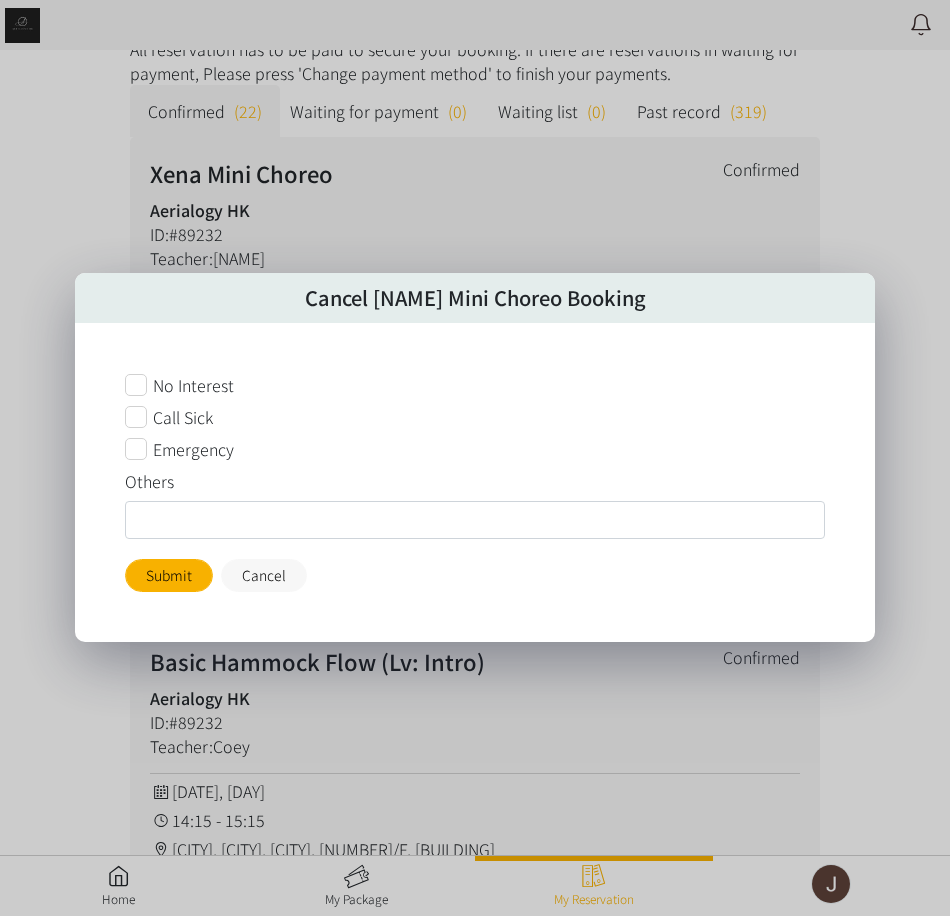 click on "Emergency" at bounding box center [193, 449] 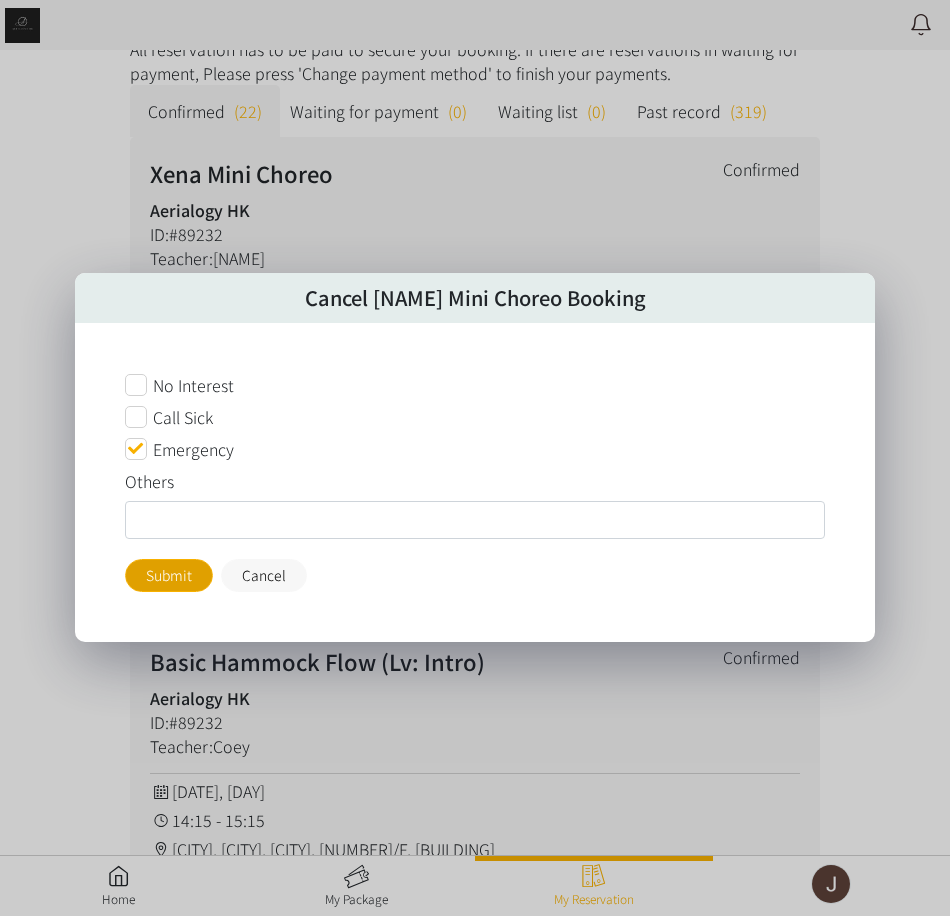 click on "Submit" at bounding box center [169, 575] 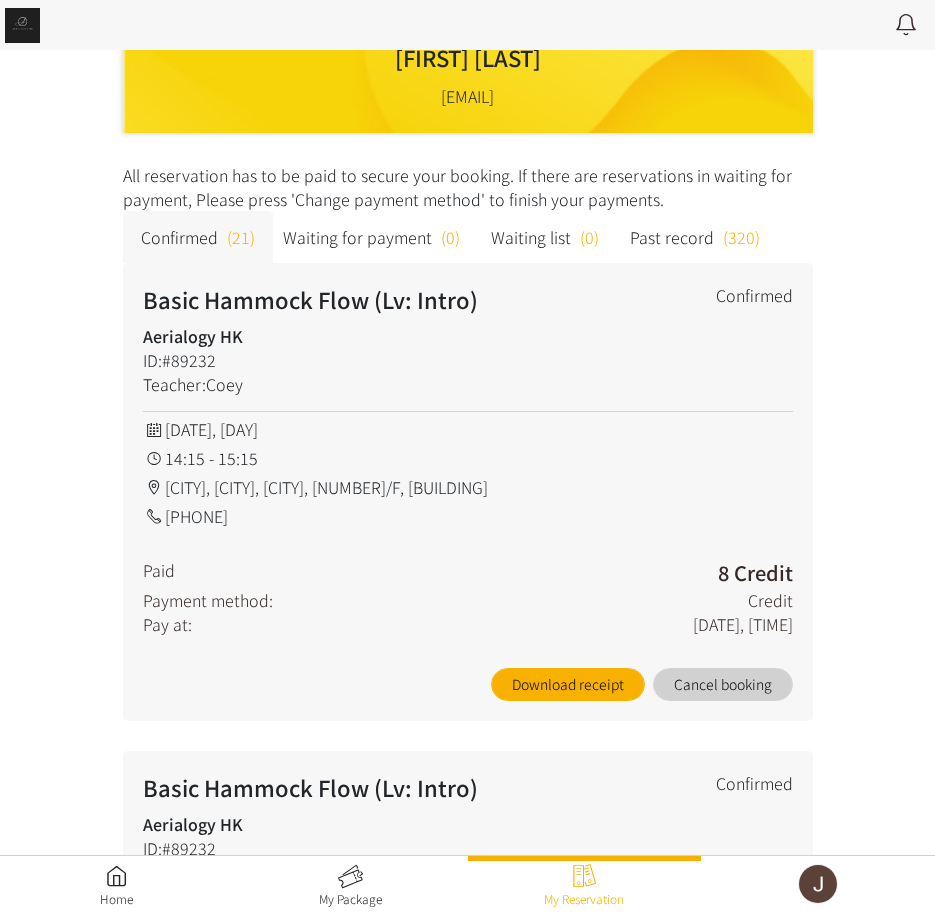 scroll, scrollTop: 0, scrollLeft: 0, axis: both 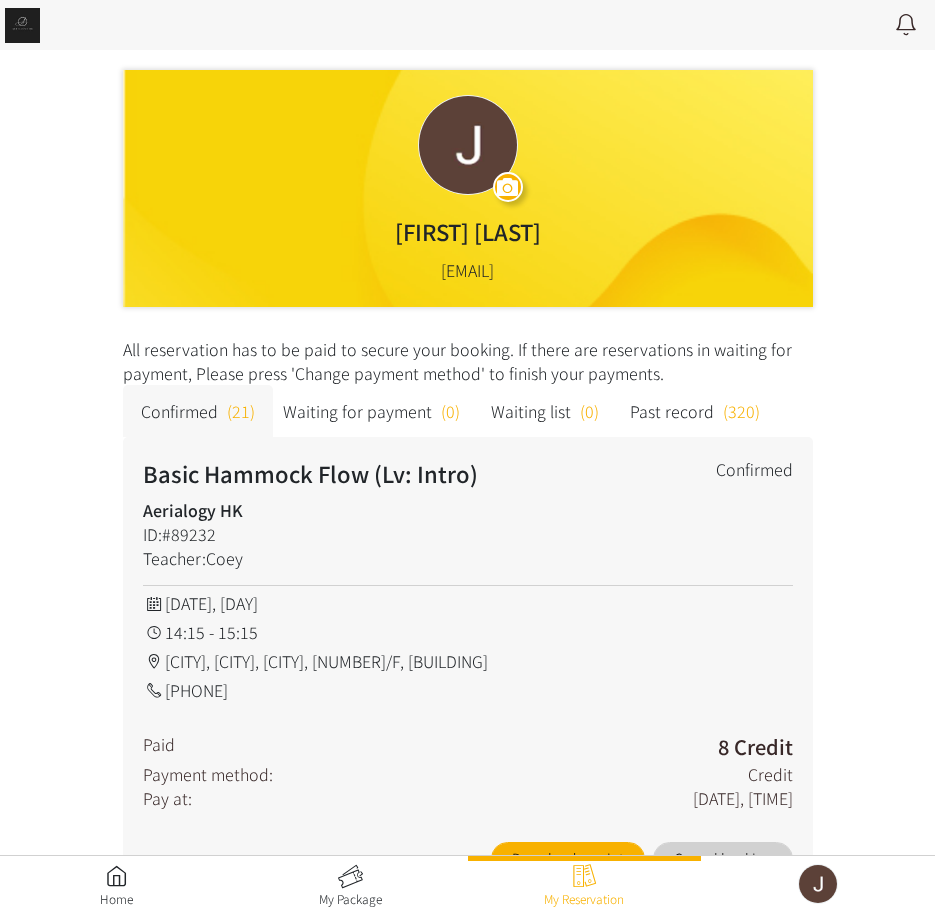 click at bounding box center (351, 886) 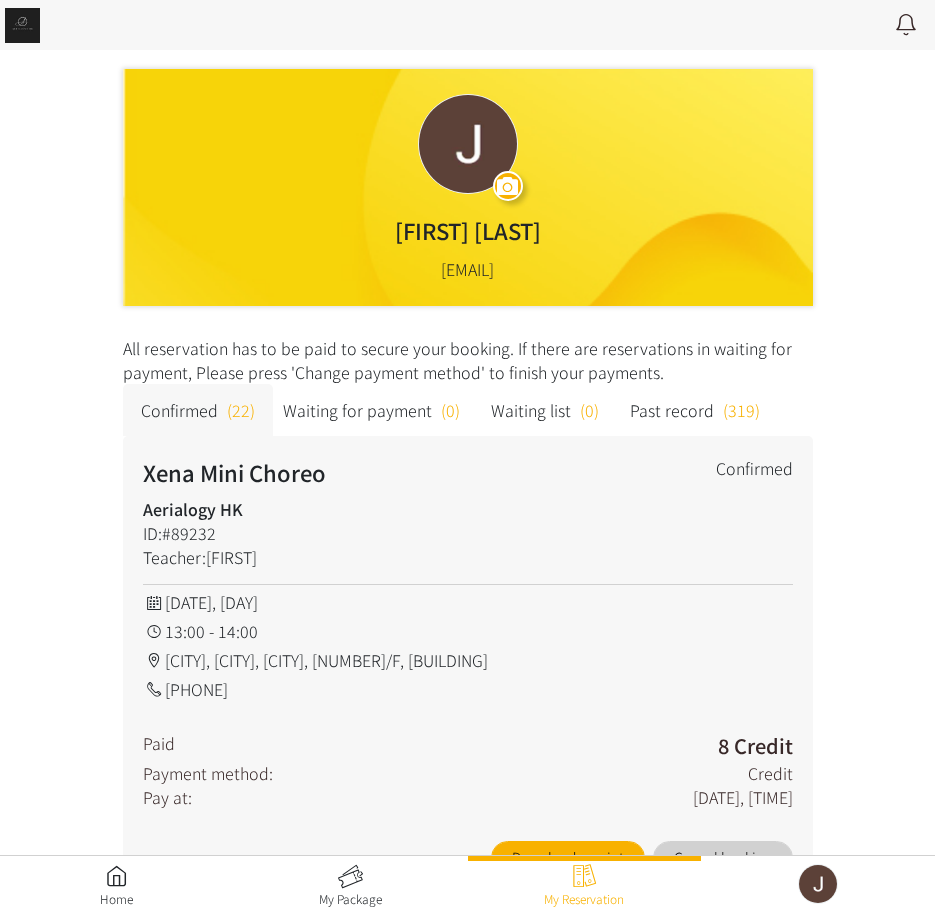 scroll, scrollTop: 0, scrollLeft: 0, axis: both 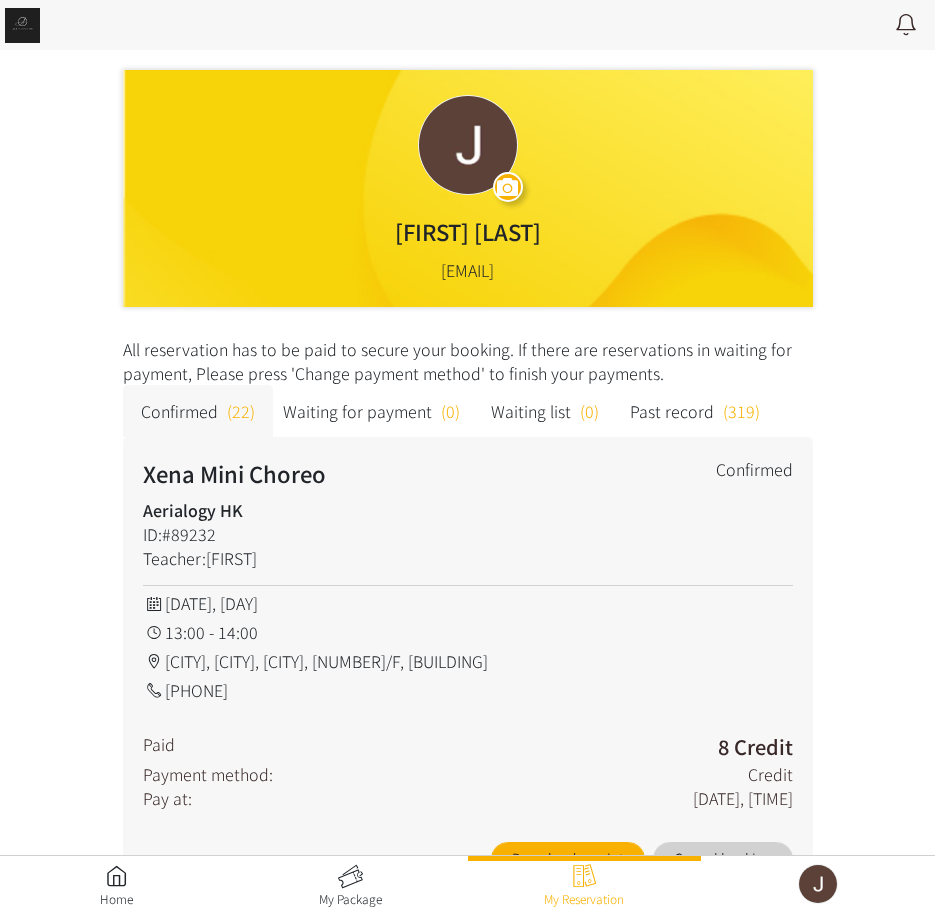 click at bounding box center (117, 886) 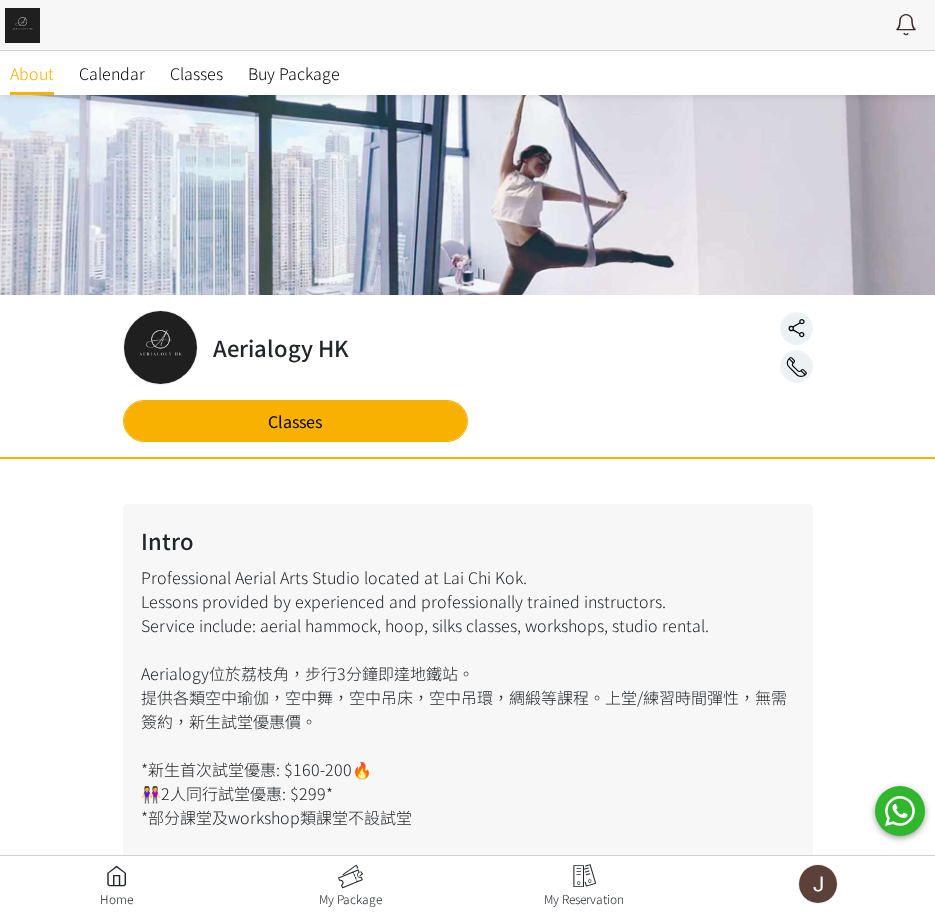 scroll, scrollTop: 0, scrollLeft: 0, axis: both 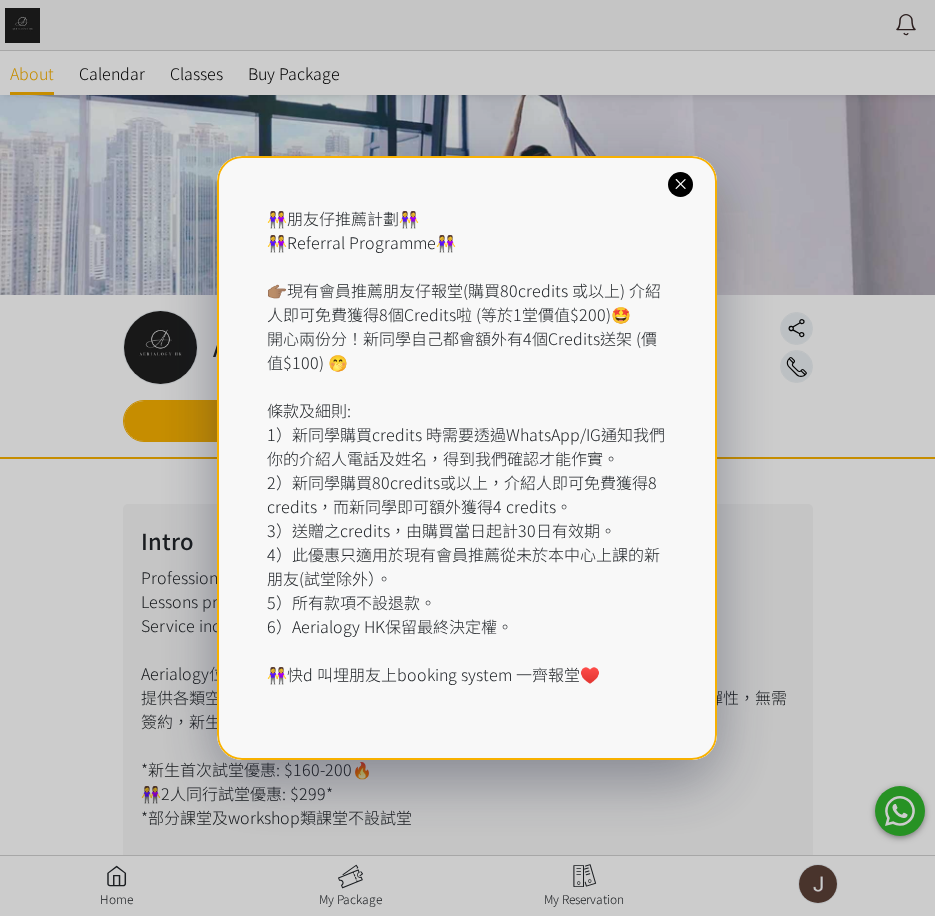 click at bounding box center (680, 184) 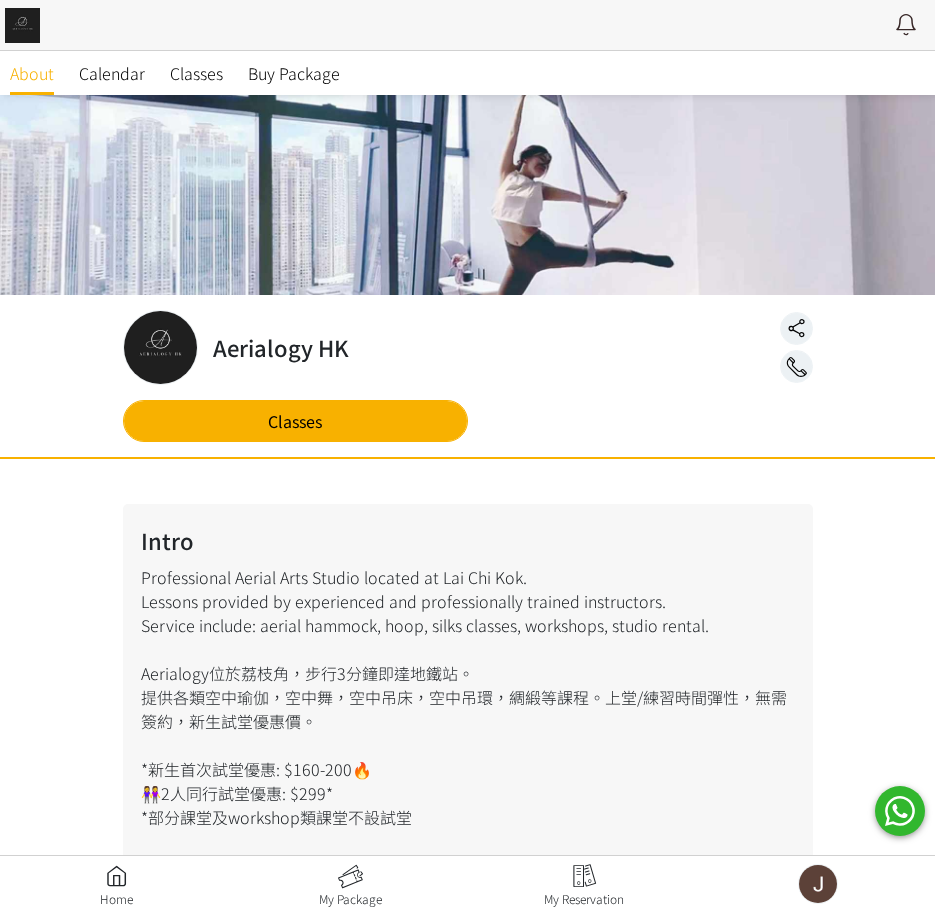 click at bounding box center (467, 195) 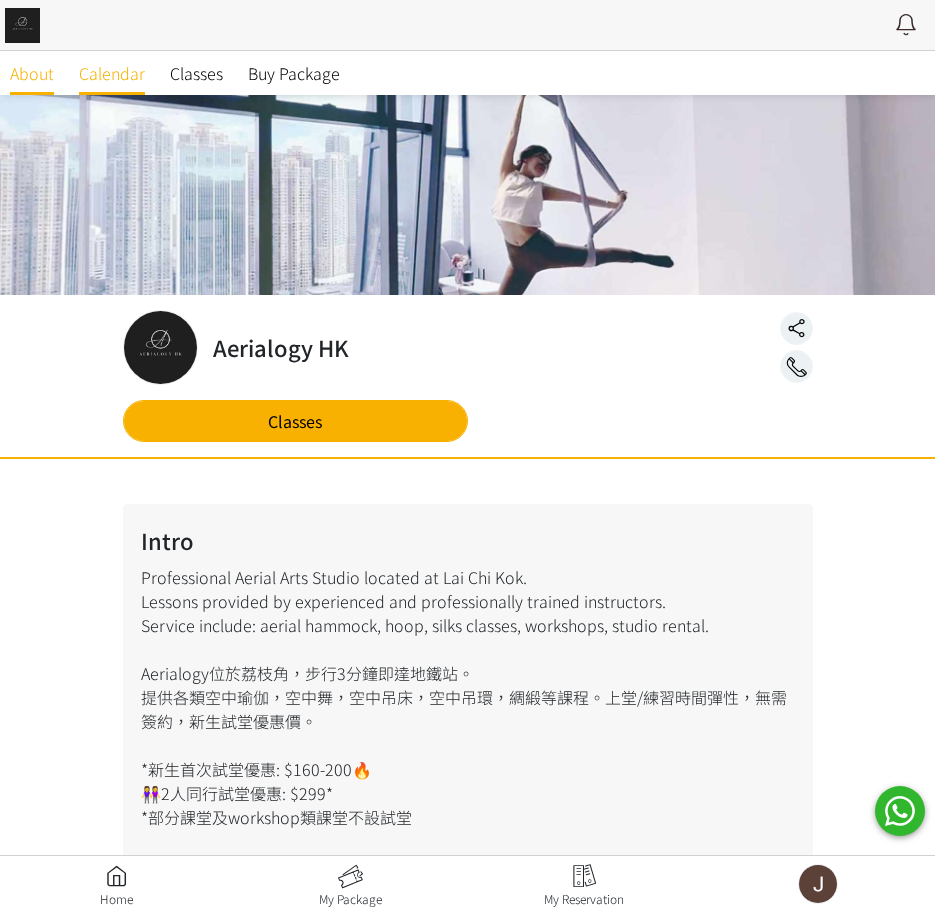 click on "Calendar" at bounding box center [112, 73] 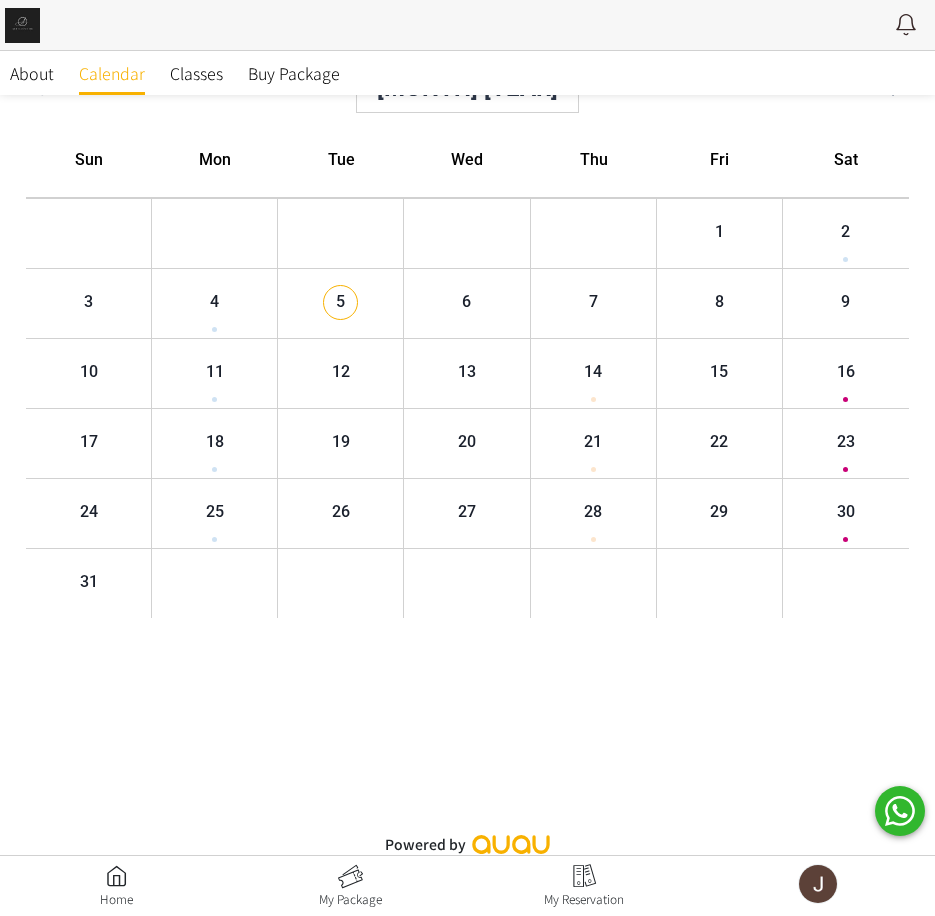 scroll, scrollTop: 173, scrollLeft: 0, axis: vertical 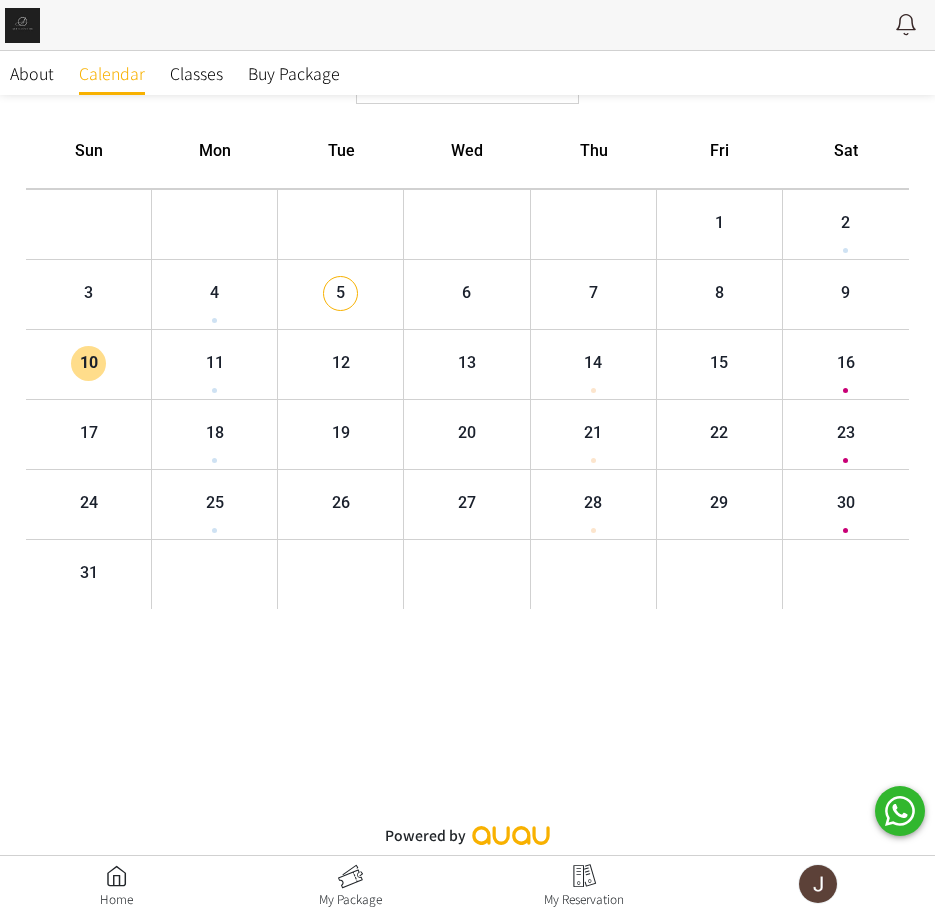click on "10" at bounding box center (72, 363) 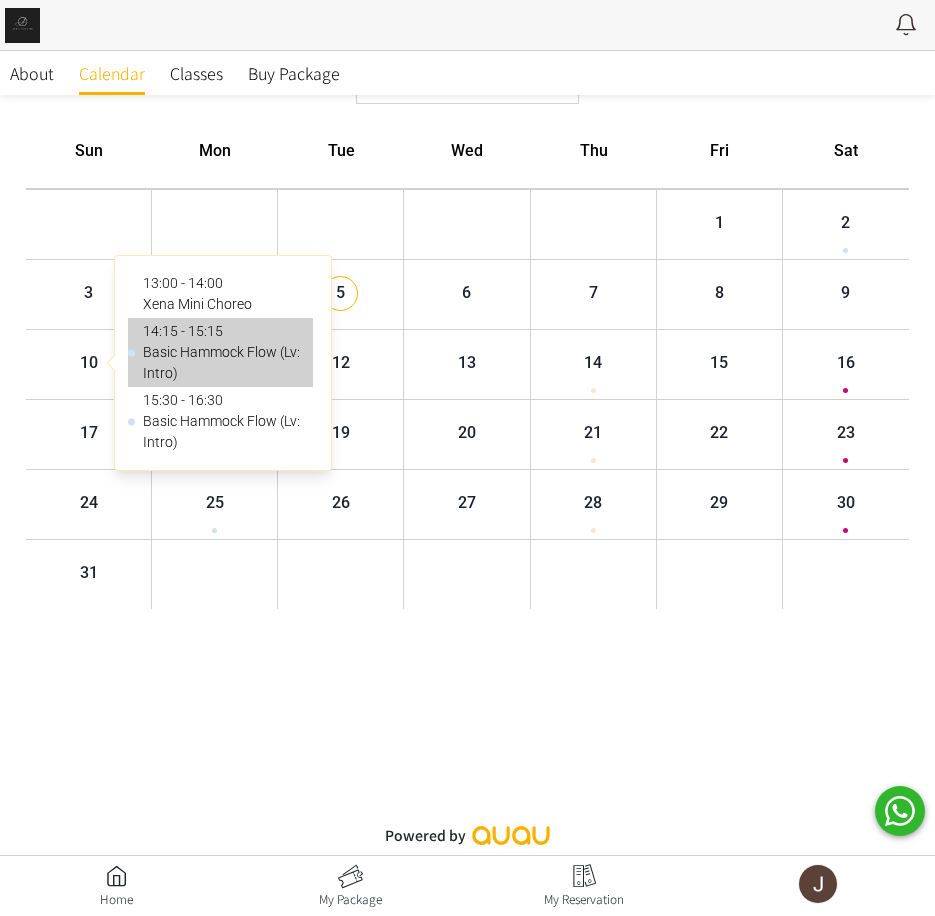 click on "14:15 - 15:15
Basic Hammock Flow (Lv: Intro)" at bounding box center (204, 352) 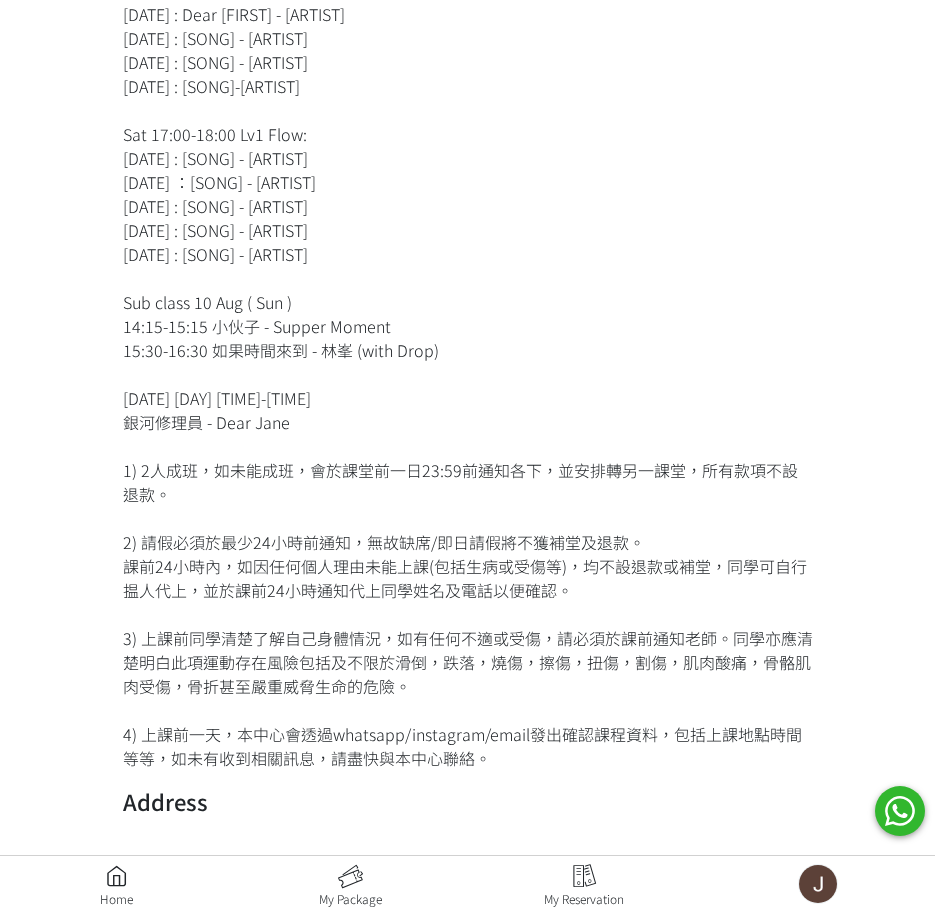 scroll, scrollTop: 1100, scrollLeft: 0, axis: vertical 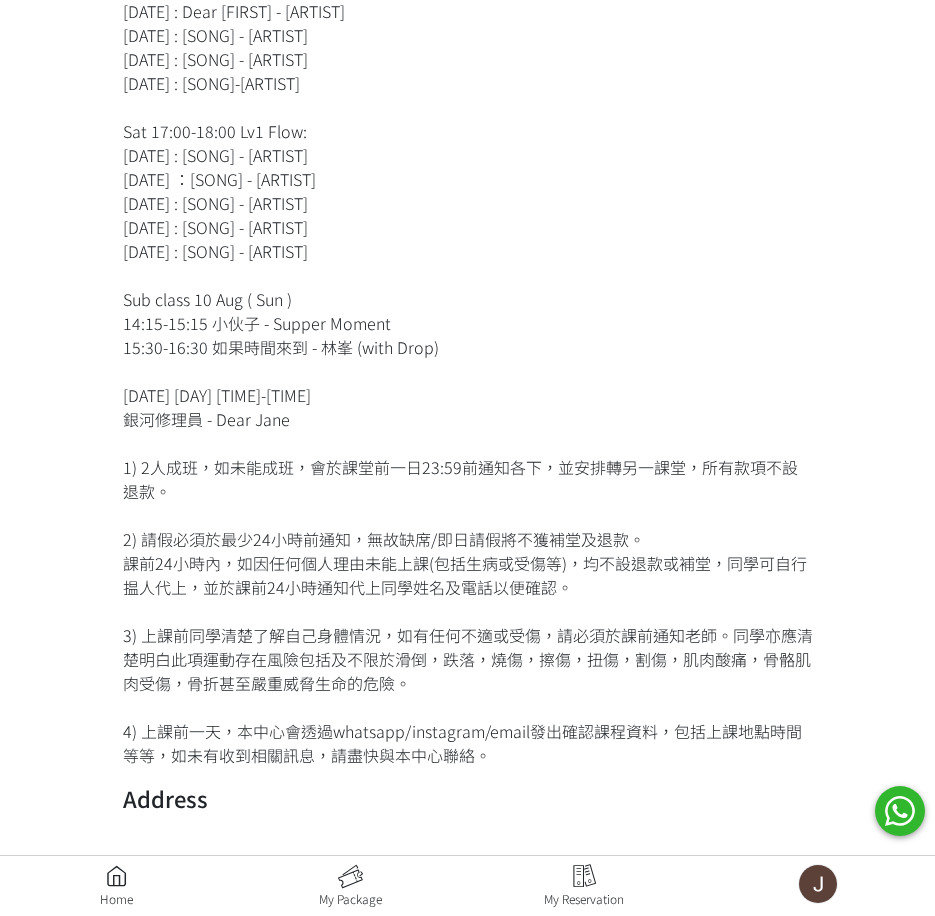 click at bounding box center (585, 886) 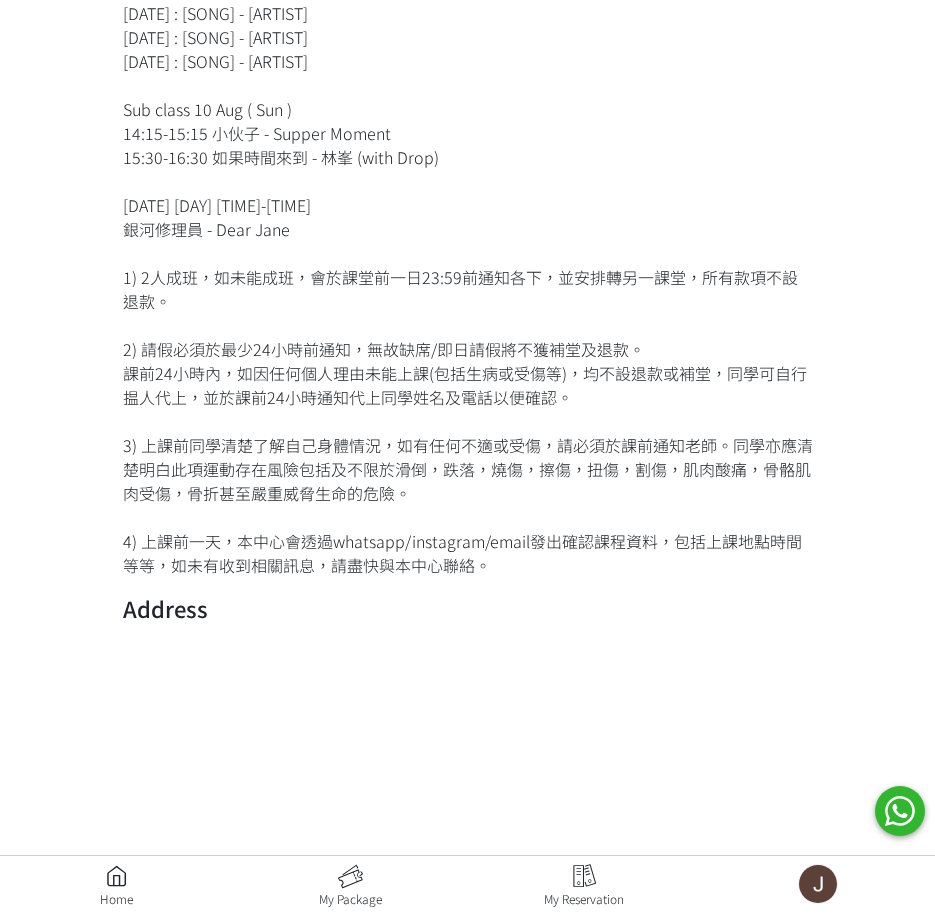 scroll, scrollTop: 1400, scrollLeft: 0, axis: vertical 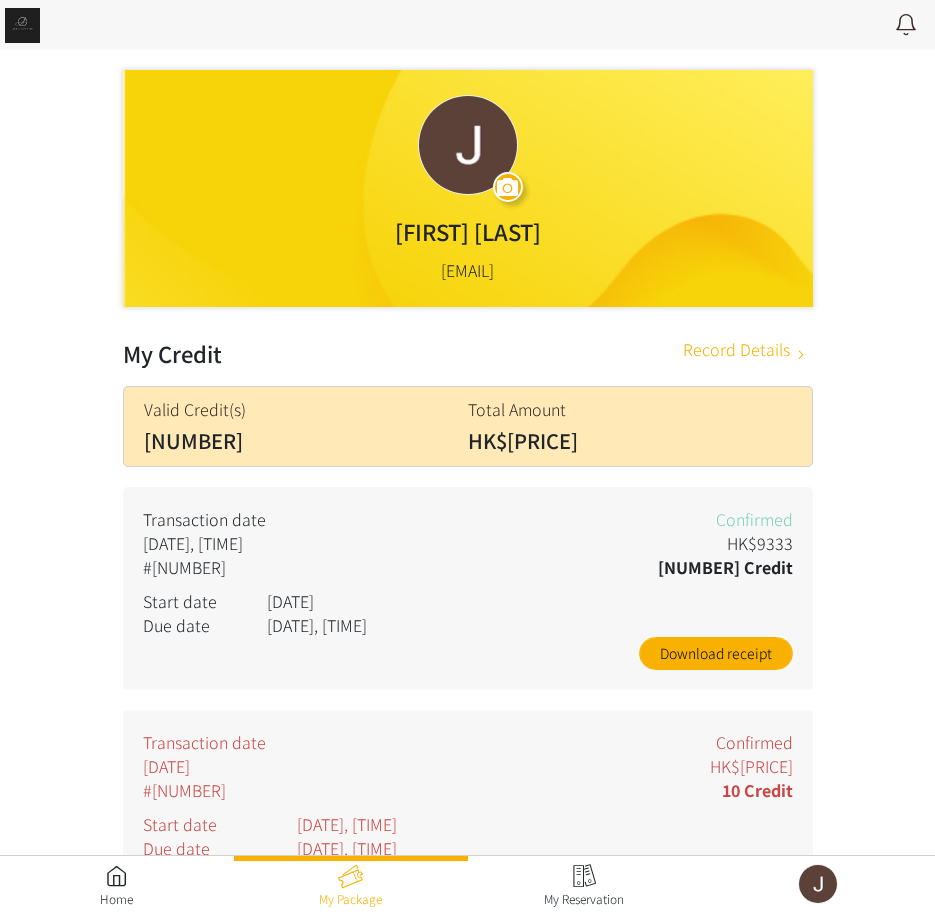 click on "Transaction date [DATE] #[NUMBER] [NUMBER] HK$[PRICE] [DATE], [TIME] [DATE], [TIME] Confirmed Download receipt [DATE] #[NUMBER] [NUMBER] HK$[PRICE] [DATE], [TIME] [DATE], [TIME] Confirmed Download receipt [DATE] #[NUMBER] [NUMBER] HK$[PRICE] [DATE], [TIME] [DATE], [TIME] Confirmed Download receipt [DATE] #[NUMBER] [NUMBER] HK$[PRICE] [DATE], [TIME] [DATE], [TIME] Confirmed Download receipt [DATE] #[NUMBER] [NUMBER] HK$[PRICE] [DATE], [TIME]" at bounding box center (467, 915) 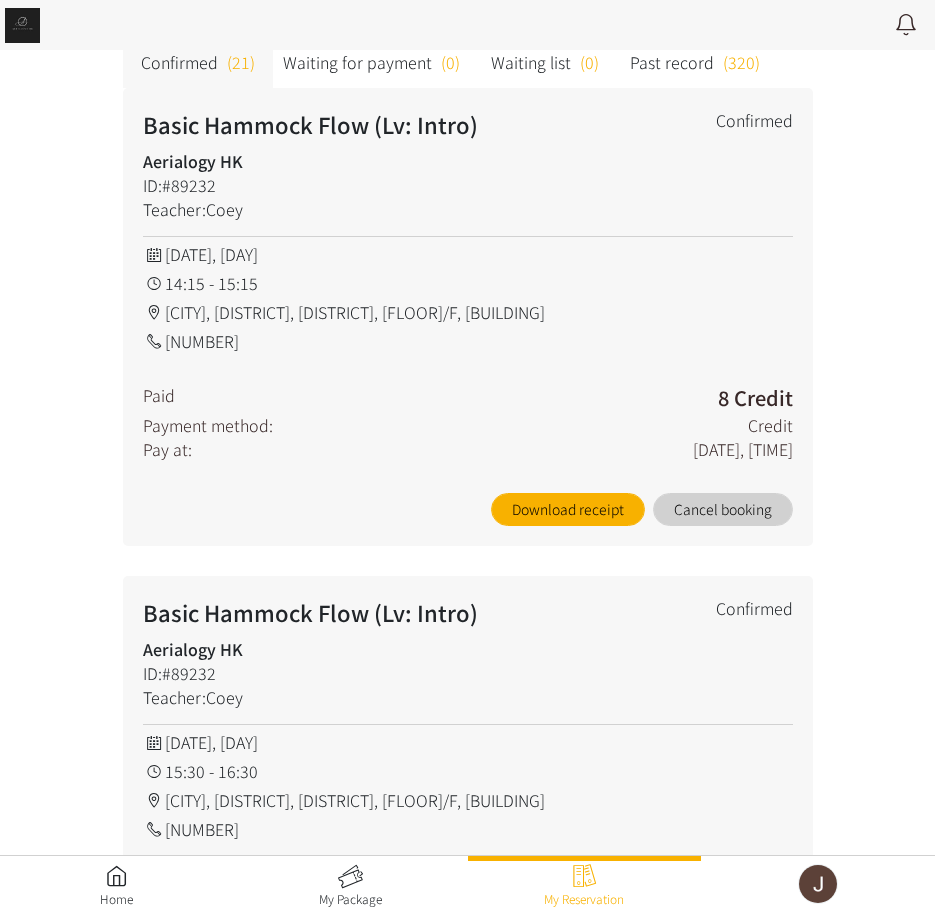 scroll, scrollTop: 300, scrollLeft: 0, axis: vertical 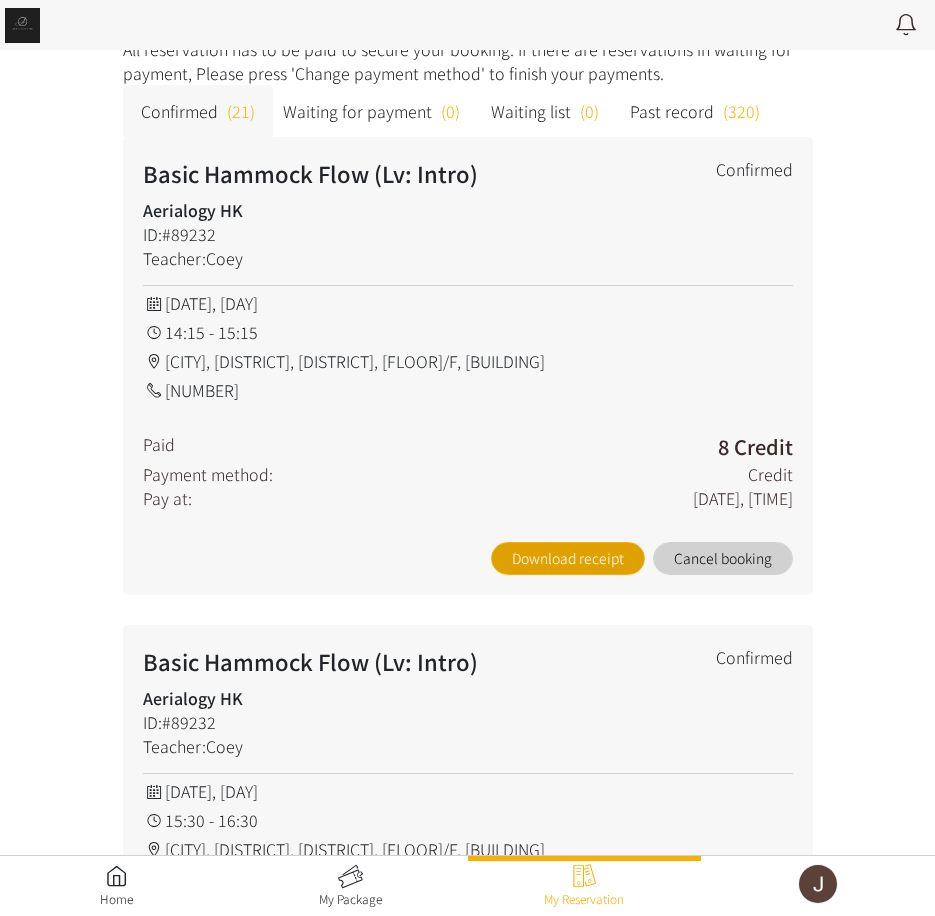 click on "Download receipt" at bounding box center (568, 558) 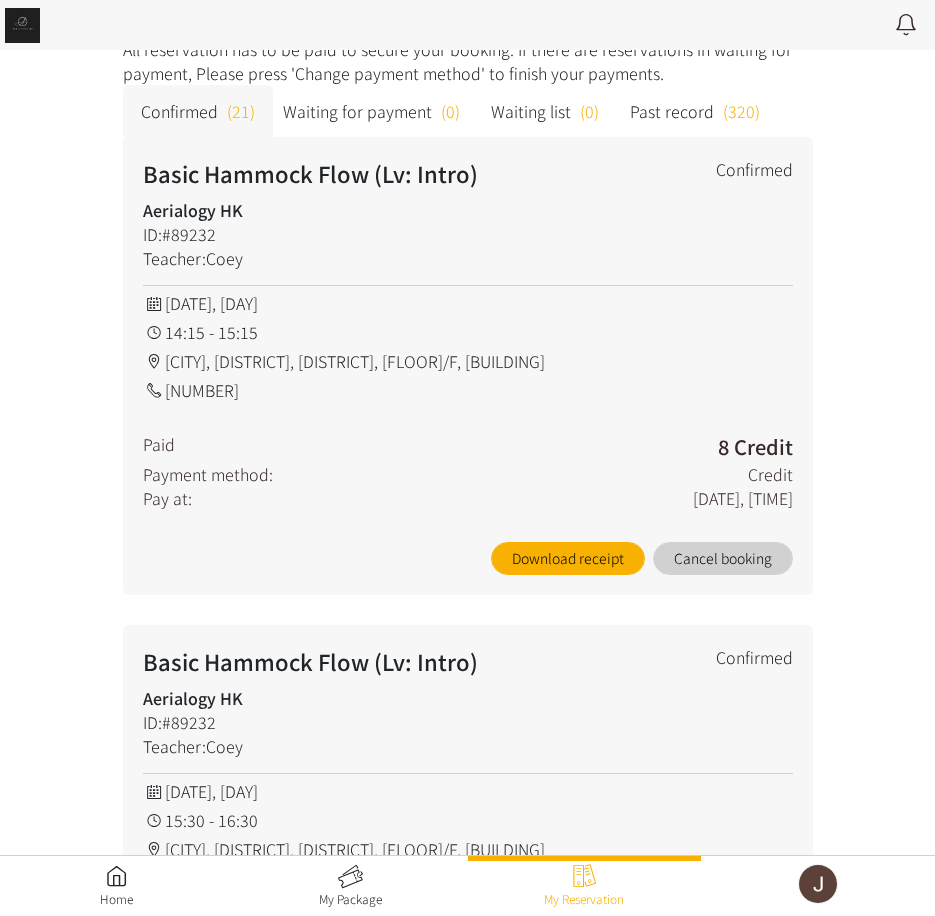 click on "Basic Hammock Flow (Lv: Intro)" at bounding box center [403, 173] 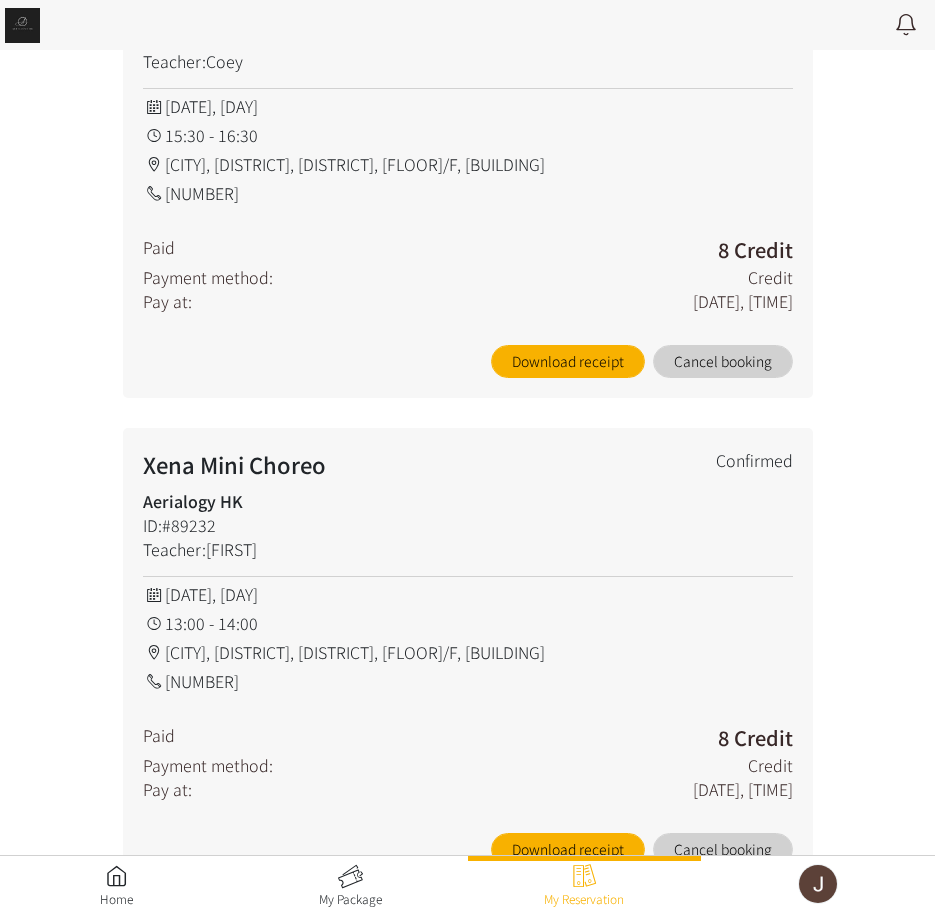 scroll, scrollTop: 1100, scrollLeft: 0, axis: vertical 